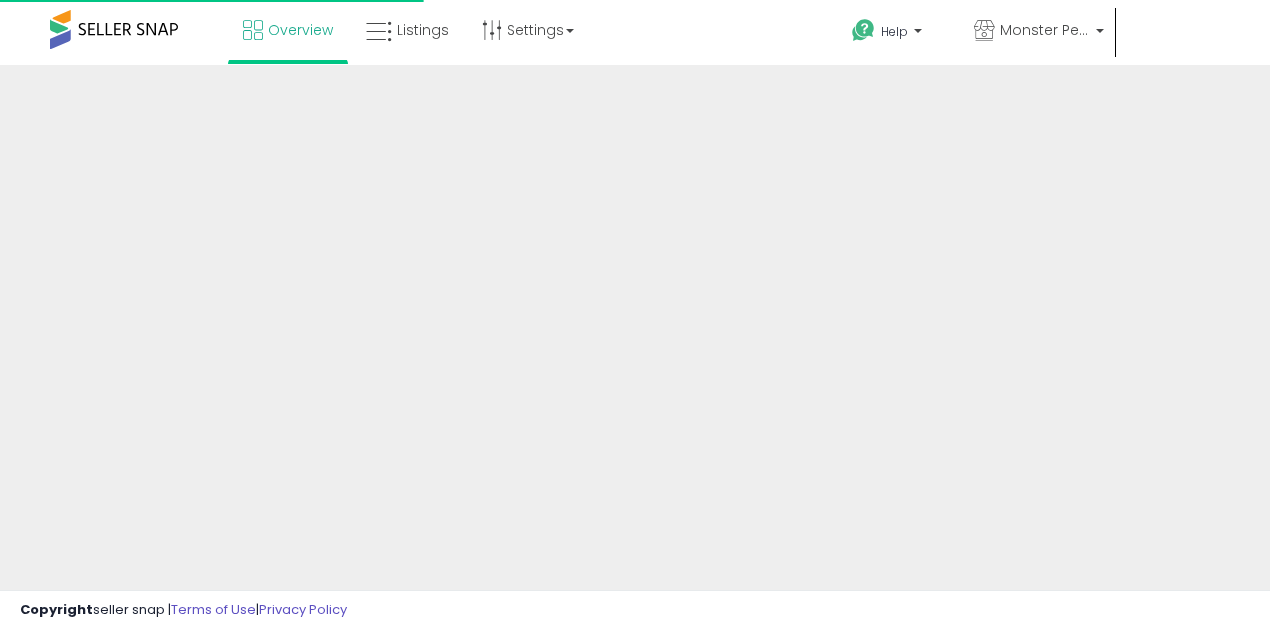 scroll, scrollTop: 0, scrollLeft: 0, axis: both 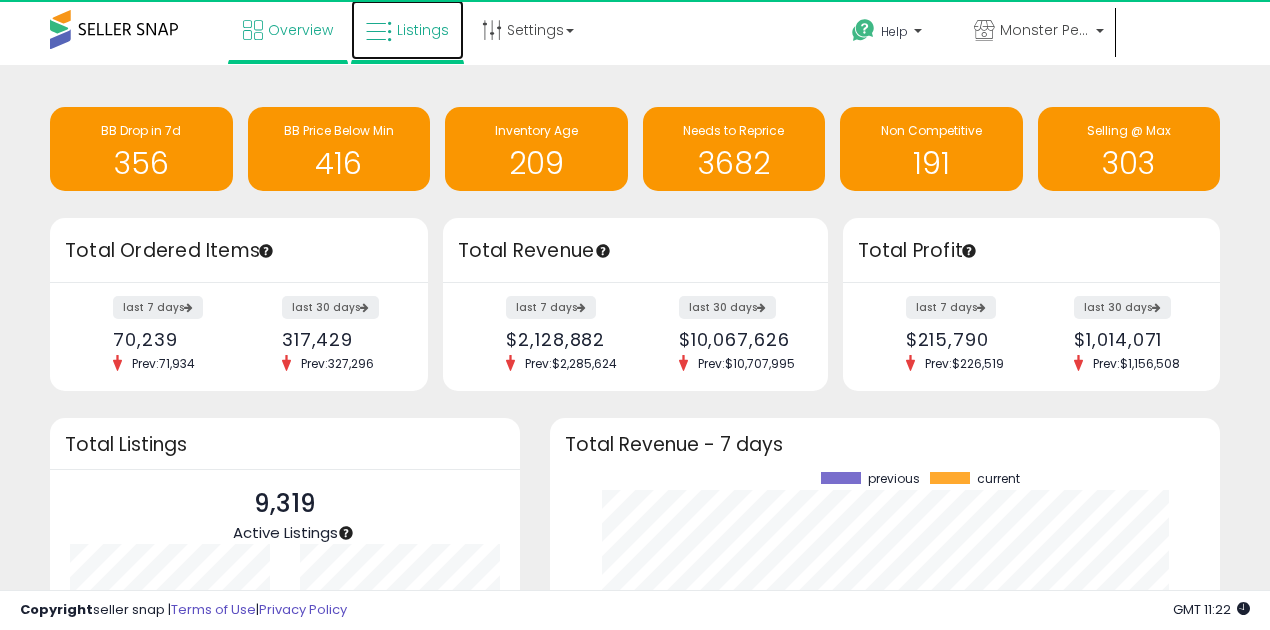 click at bounding box center [379, 32] 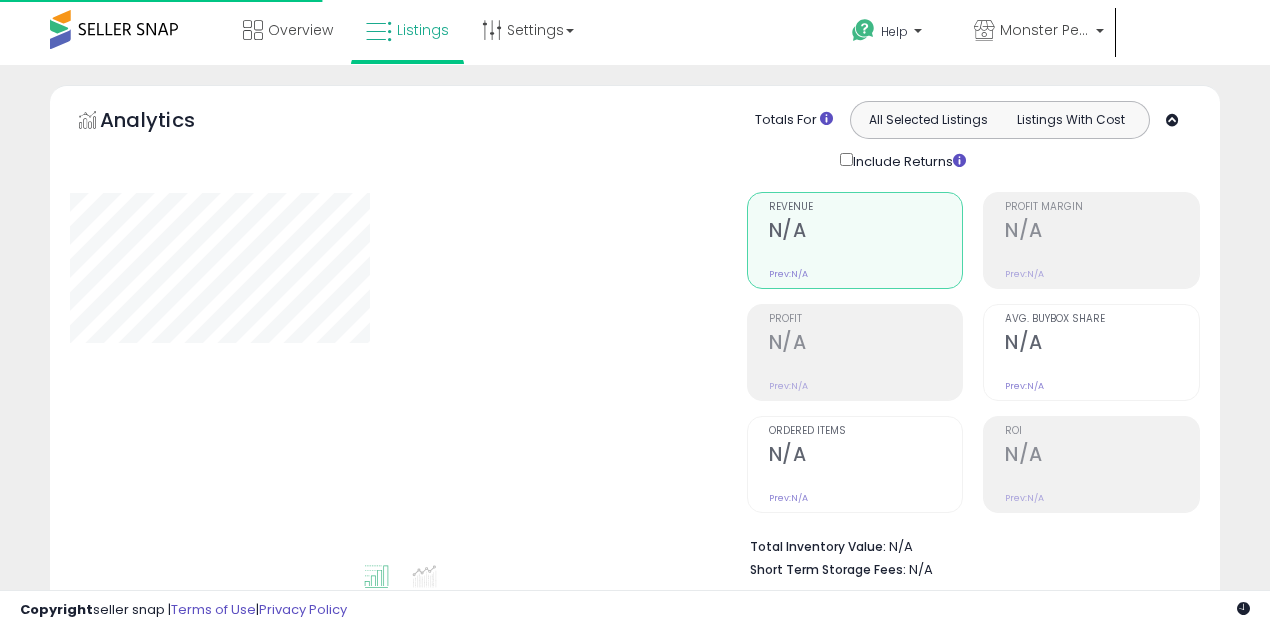scroll, scrollTop: 0, scrollLeft: 0, axis: both 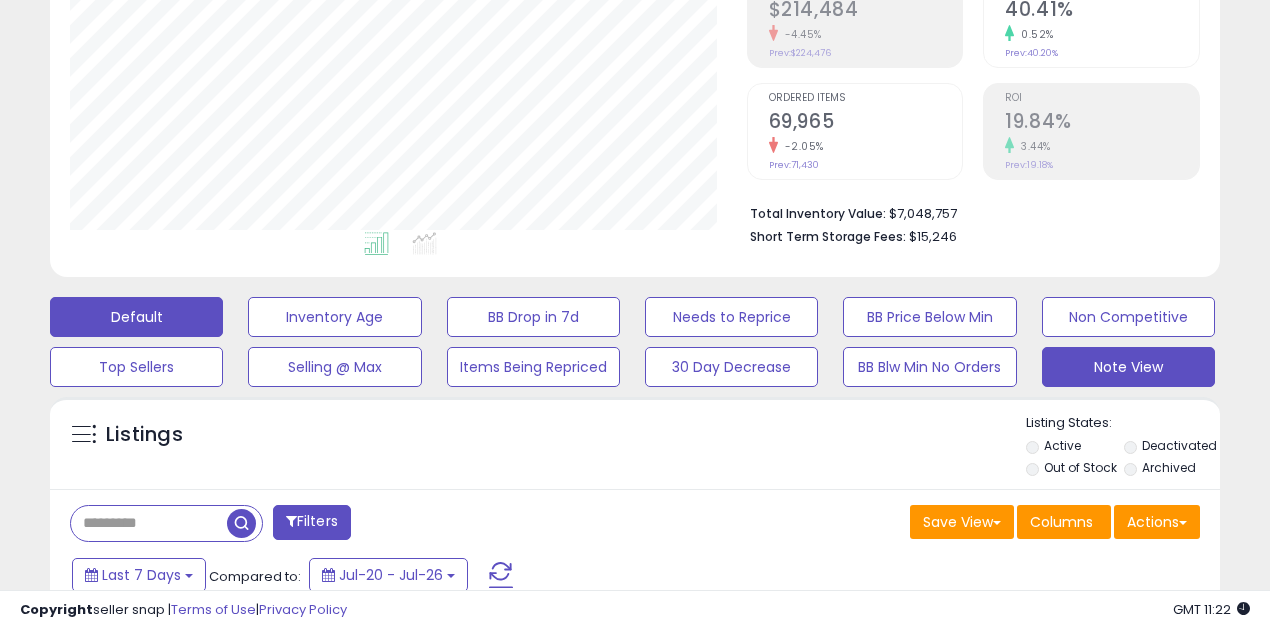 click on "Note View" at bounding box center (334, 317) 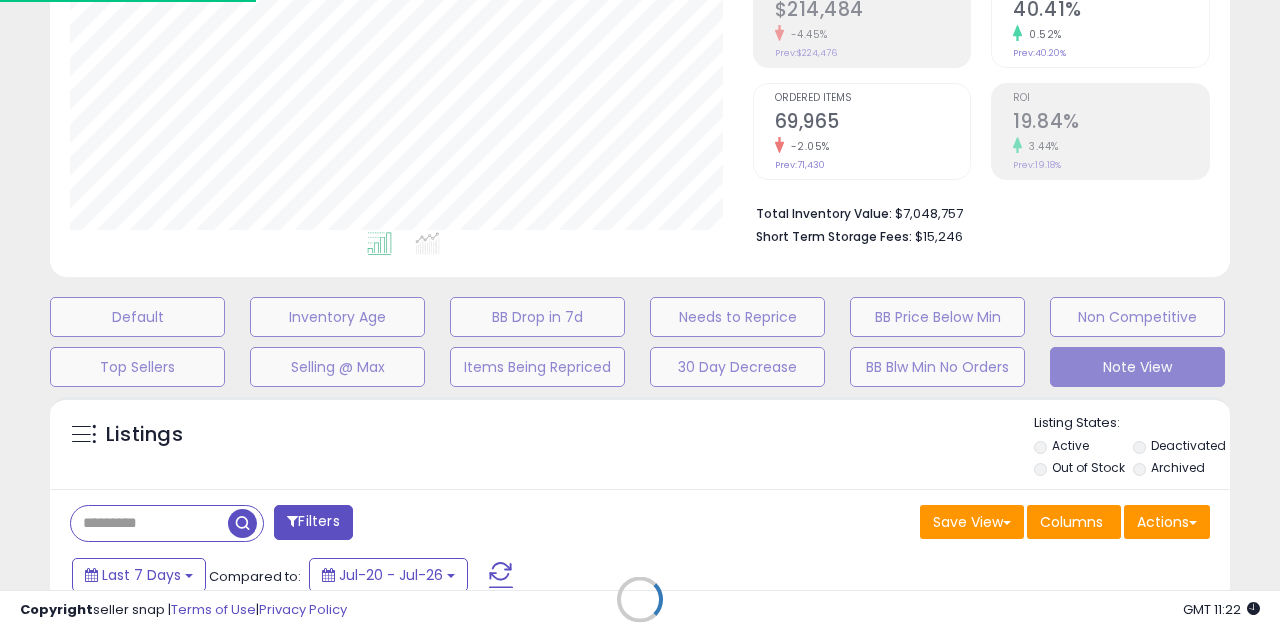 scroll, scrollTop: 999590, scrollLeft: 999317, axis: both 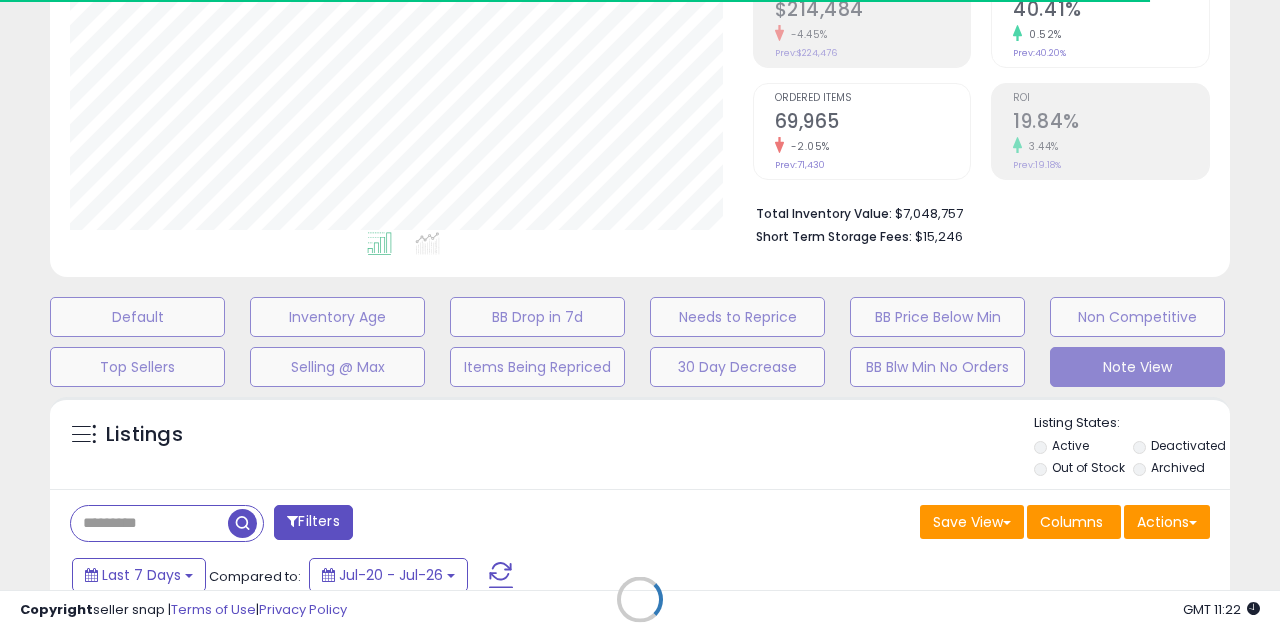 select on "**" 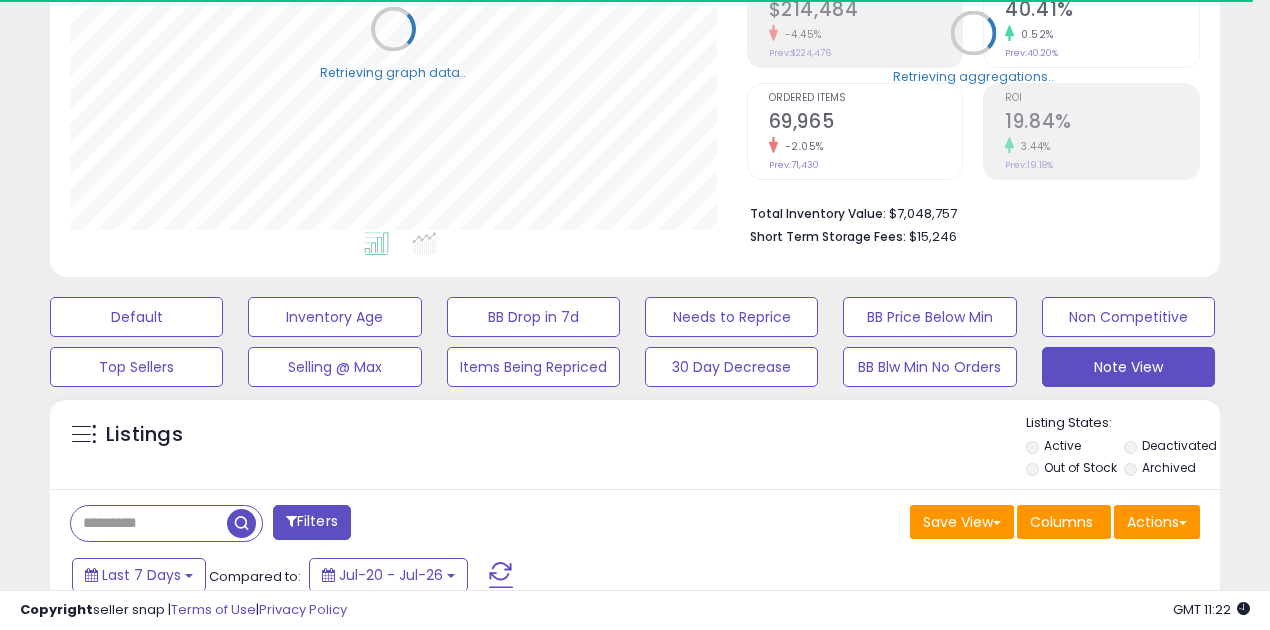 scroll, scrollTop: 410, scrollLeft: 676, axis: both 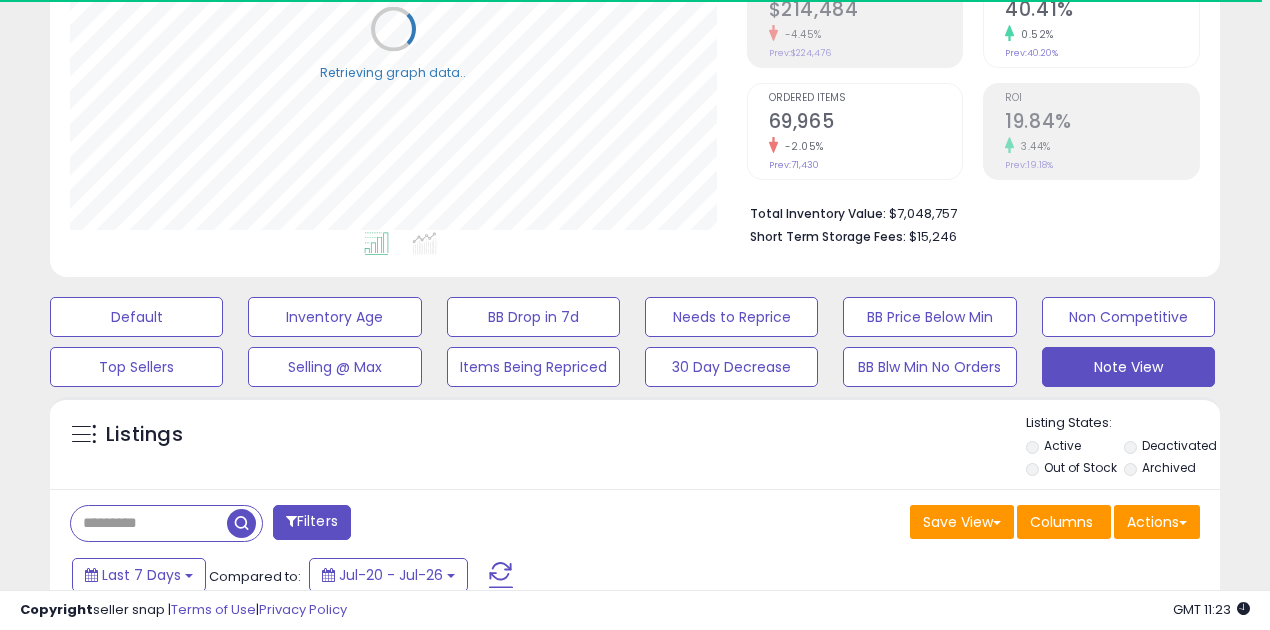 click at bounding box center (149, 523) 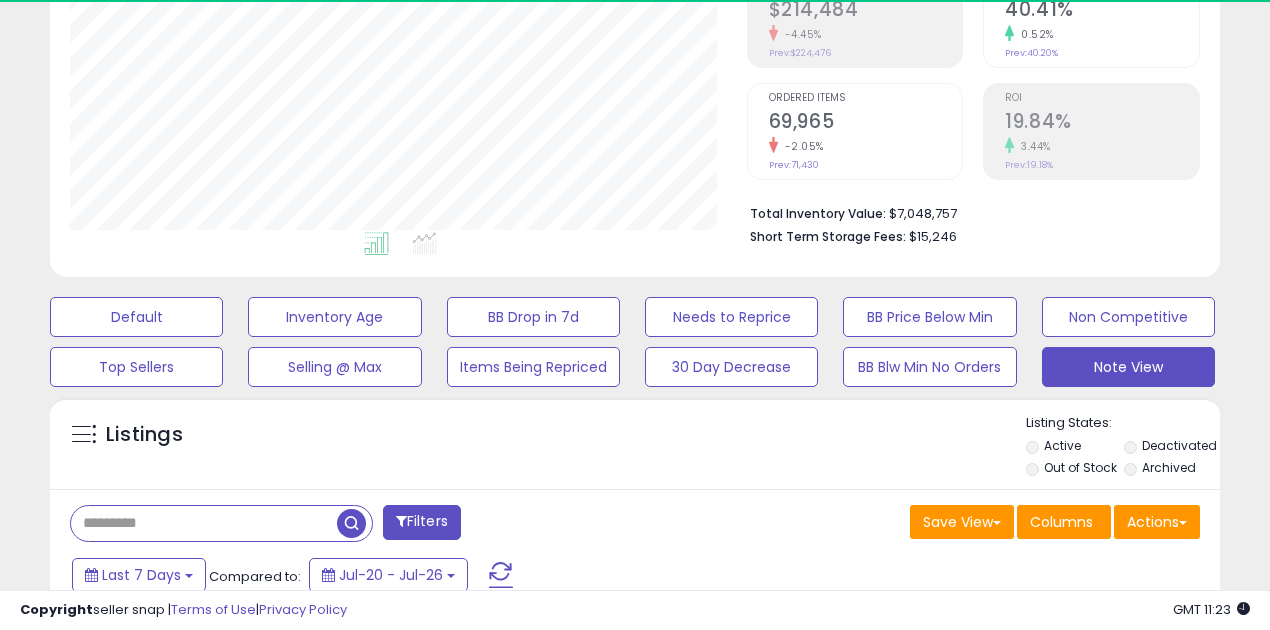 paste on "**********" 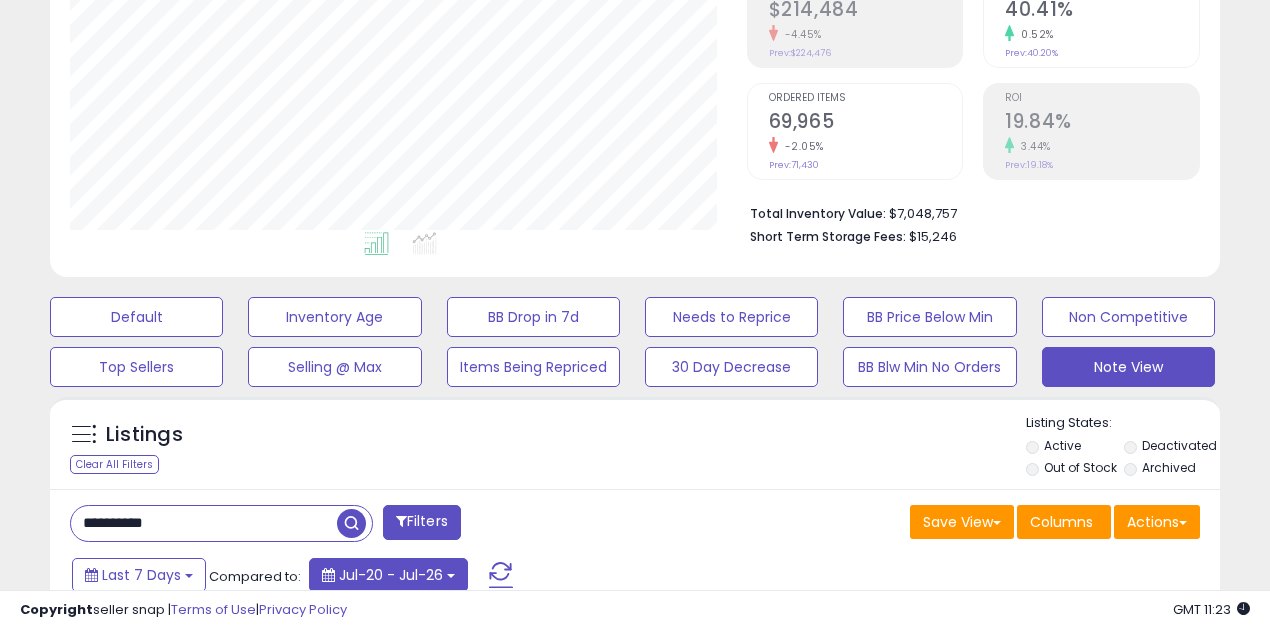 scroll, scrollTop: 999590, scrollLeft: 999323, axis: both 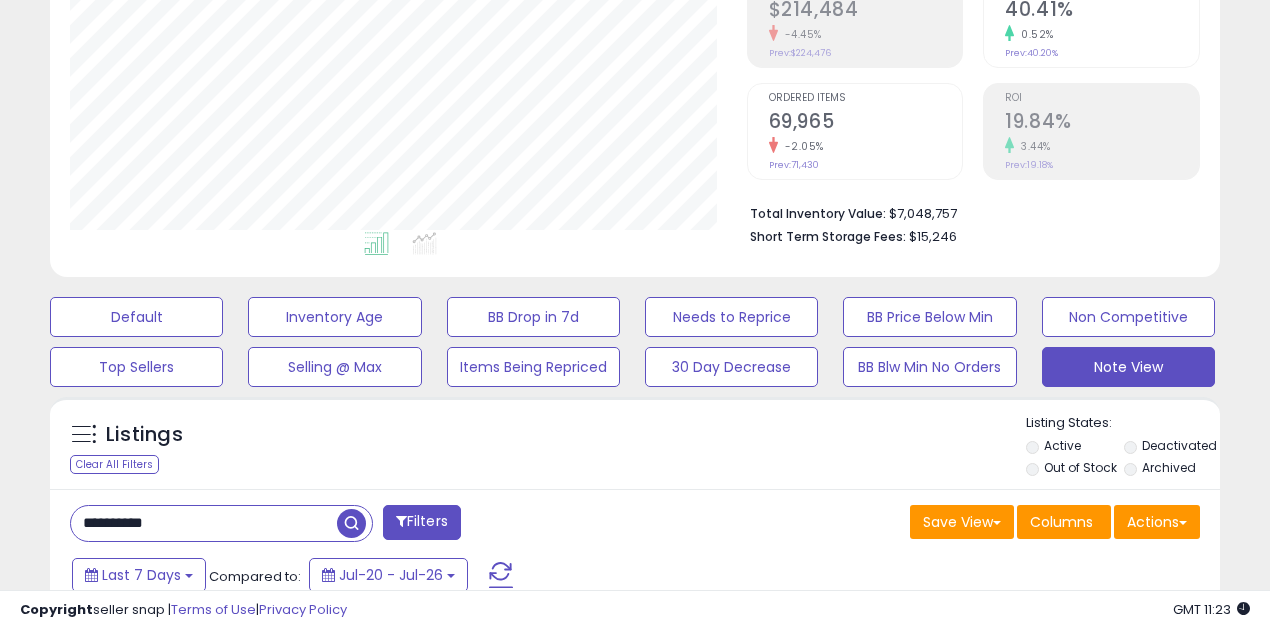 type on "**********" 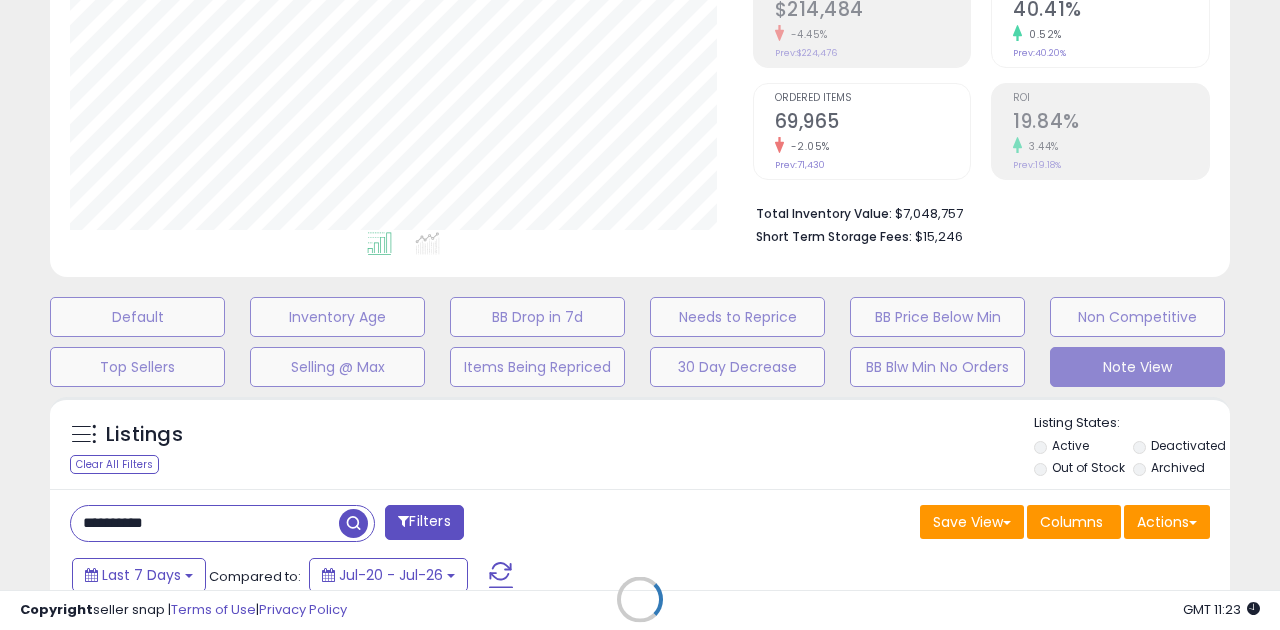 scroll, scrollTop: 999590, scrollLeft: 999317, axis: both 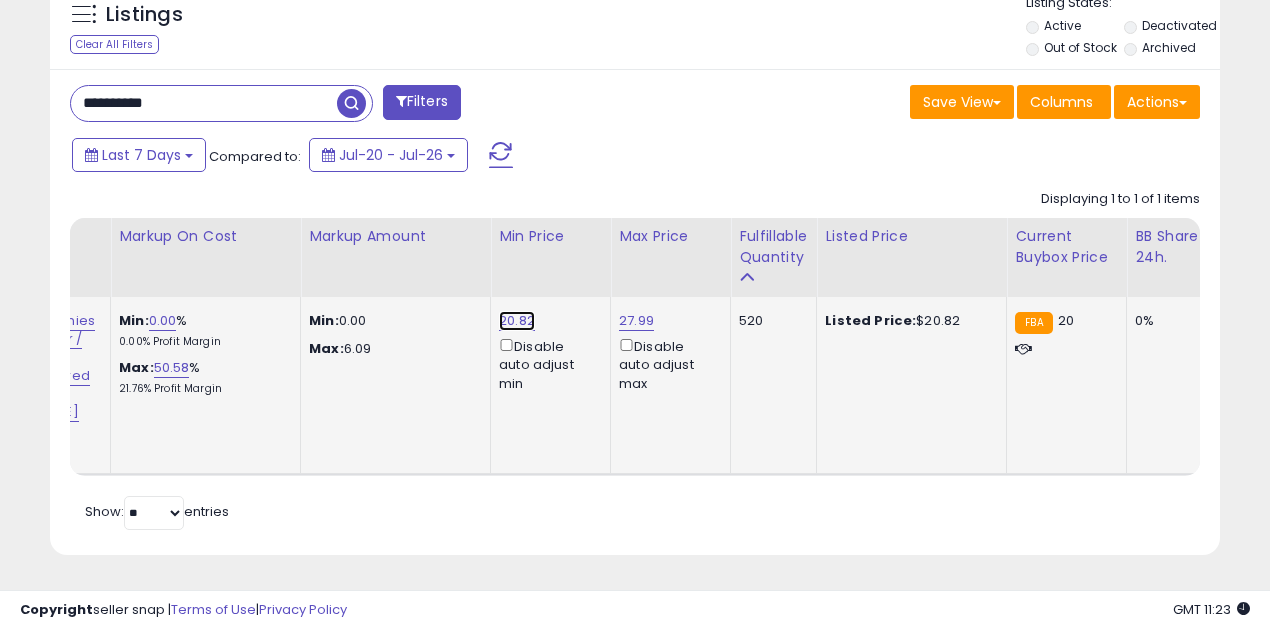 click on "20.82" at bounding box center [517, 321] 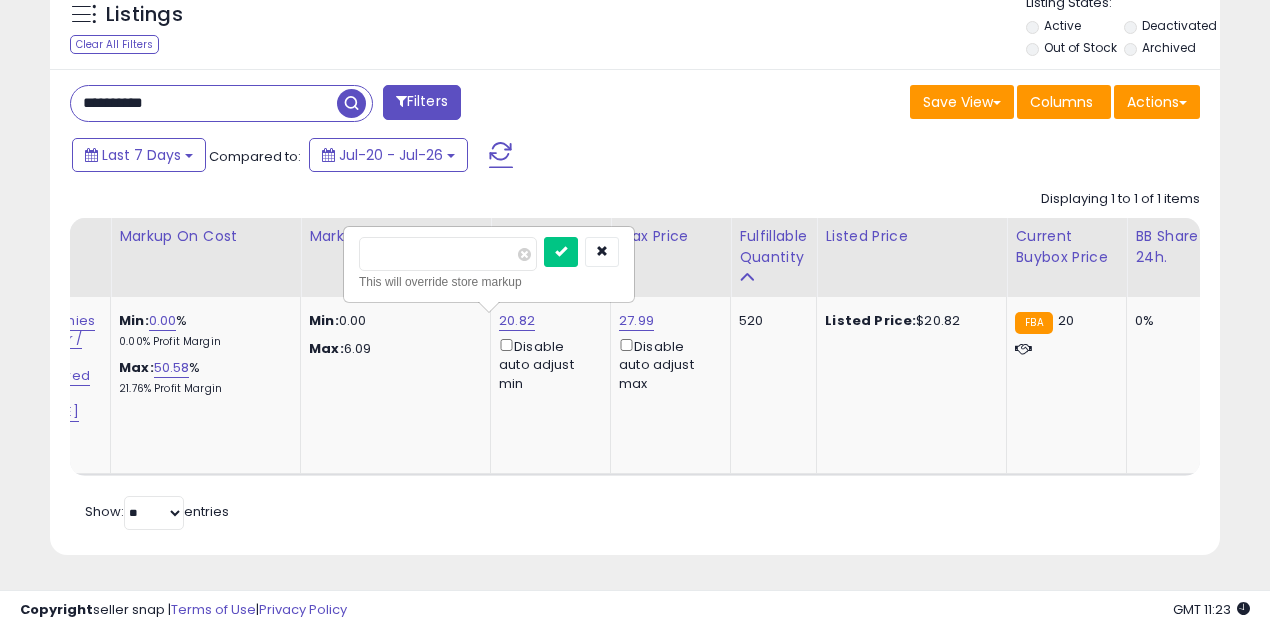 drag, startPoint x: 412, startPoint y: 240, endPoint x: 314, endPoint y: 241, distance: 98.005104 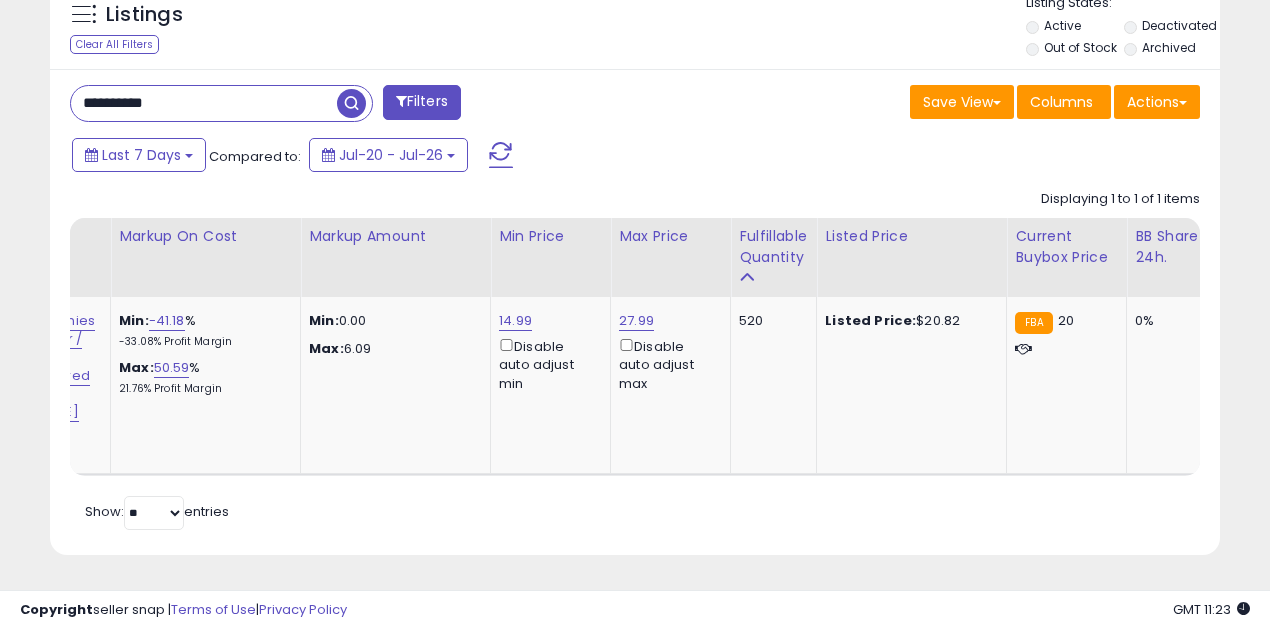 click on "**********" at bounding box center (204, 103) 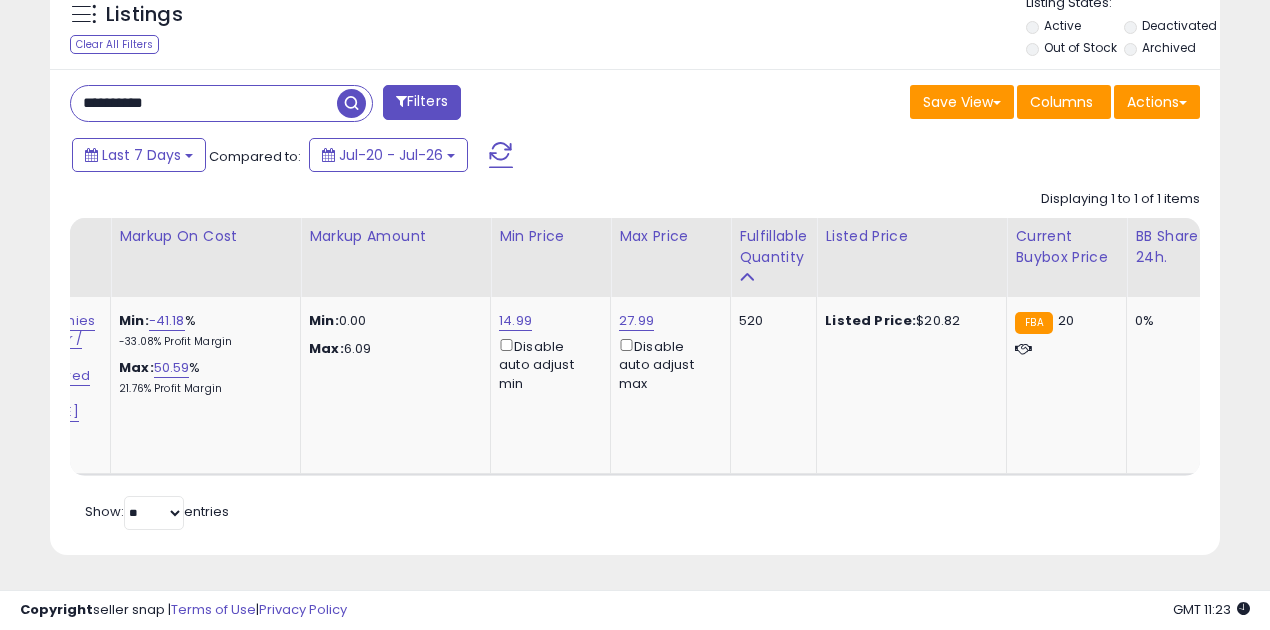 paste 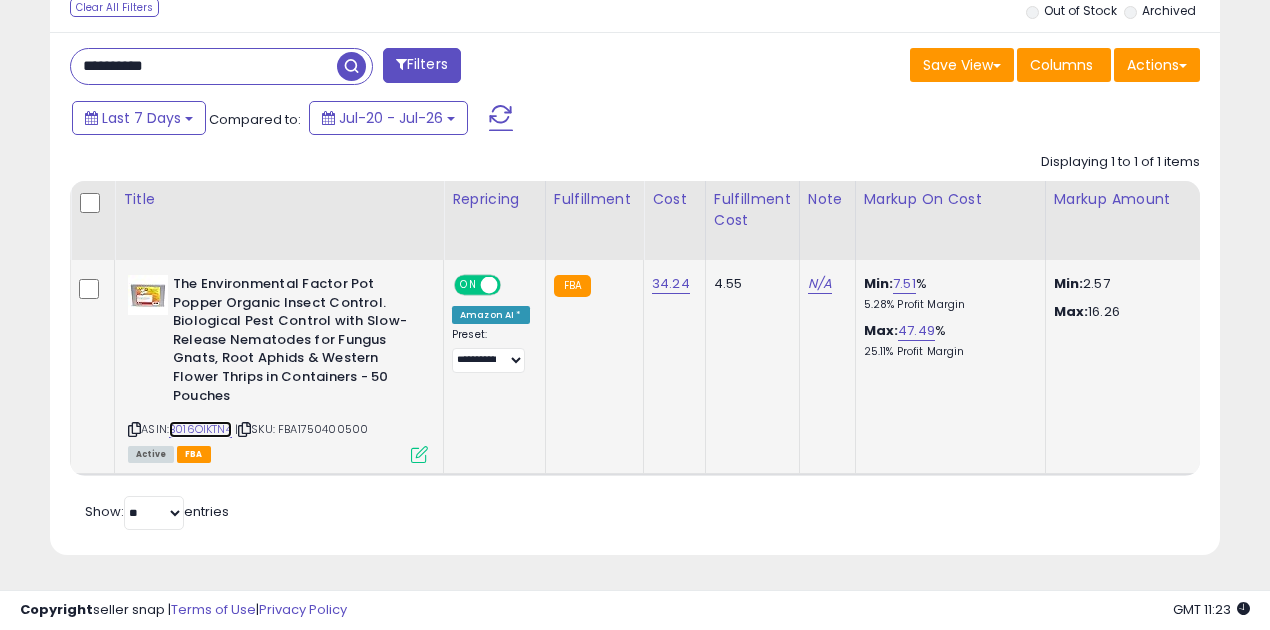 click on "B016OIKTN4" at bounding box center (200, 429) 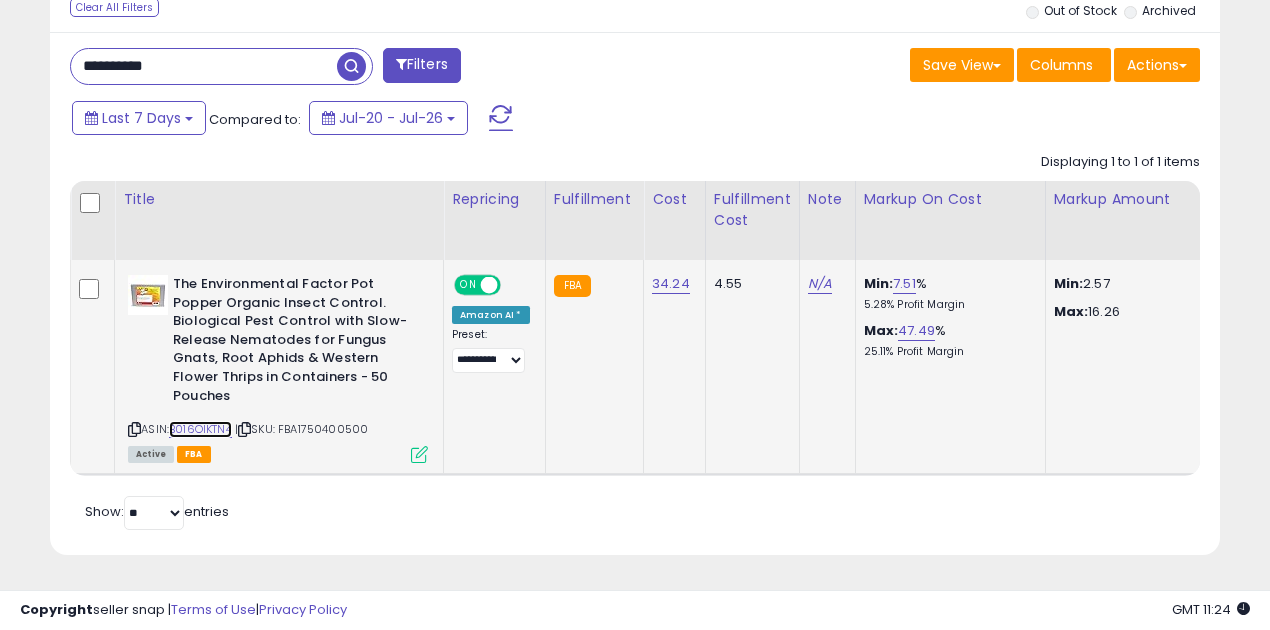 click at bounding box center (489, 285) 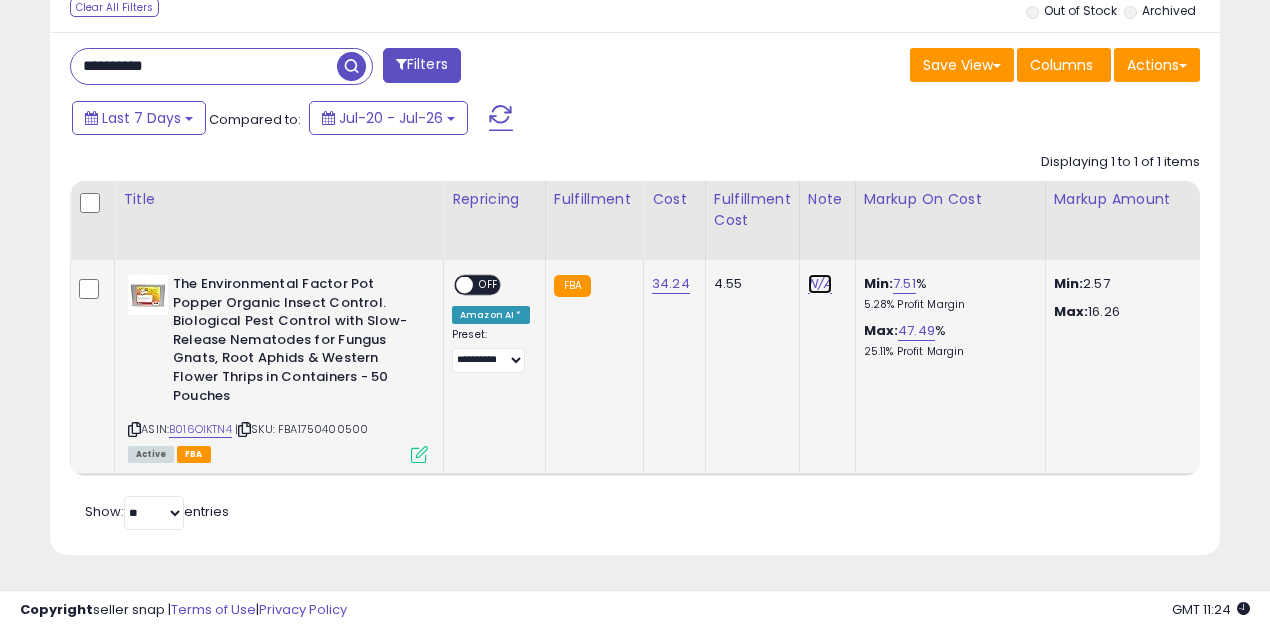 click on "N/A" at bounding box center (820, 284) 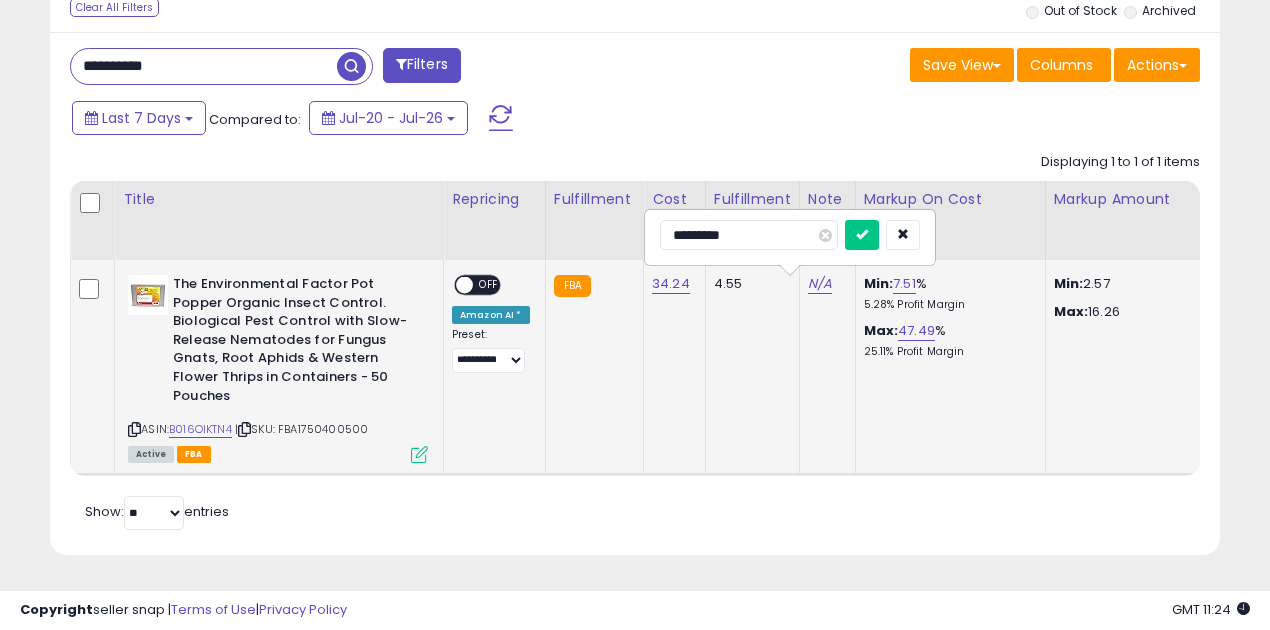 type on "**********" 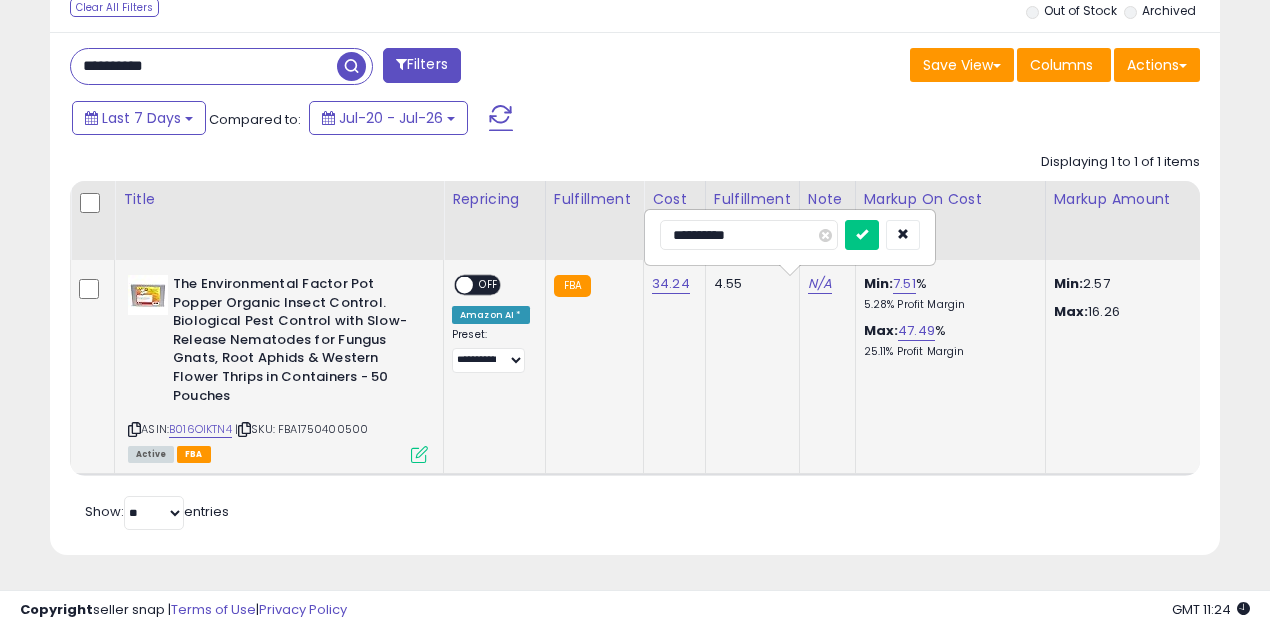 click at bounding box center (862, 235) 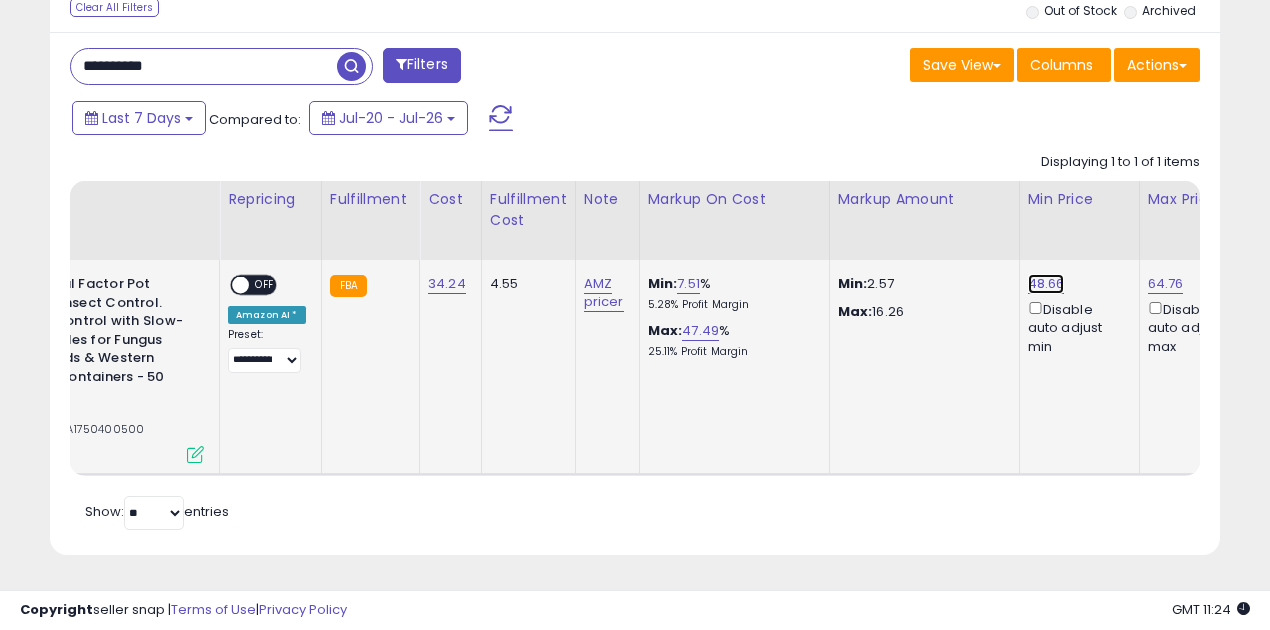 click on "48.66" at bounding box center [1046, 284] 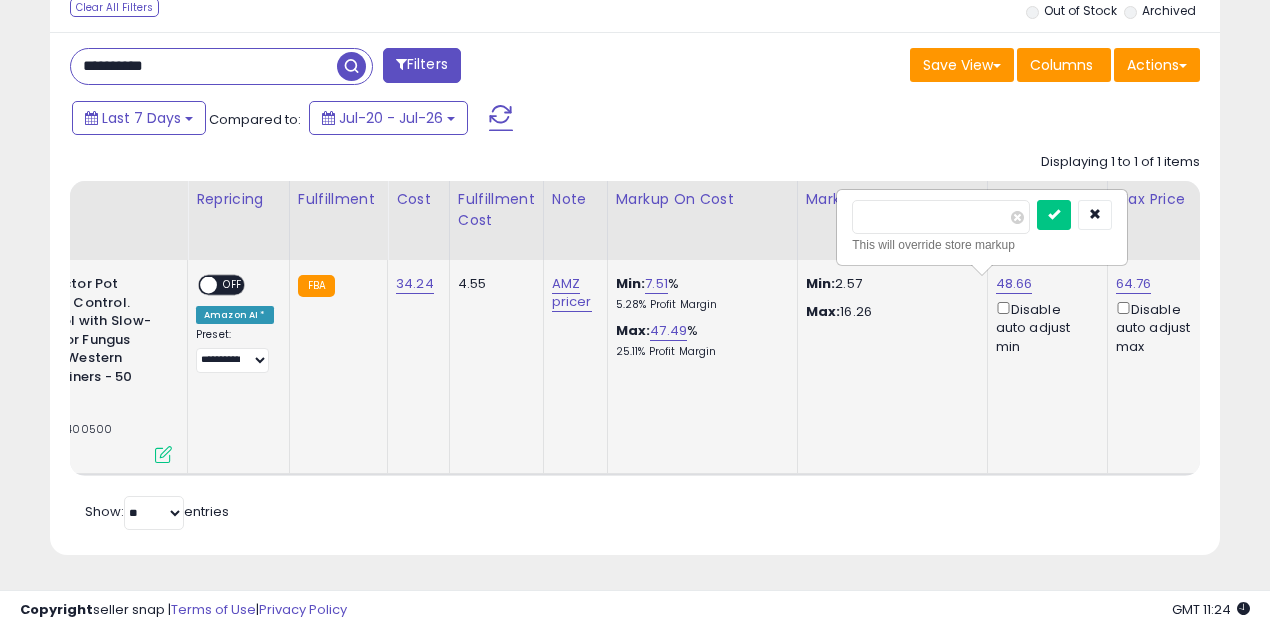 drag, startPoint x: 932, startPoint y: 206, endPoint x: 844, endPoint y: 206, distance: 88 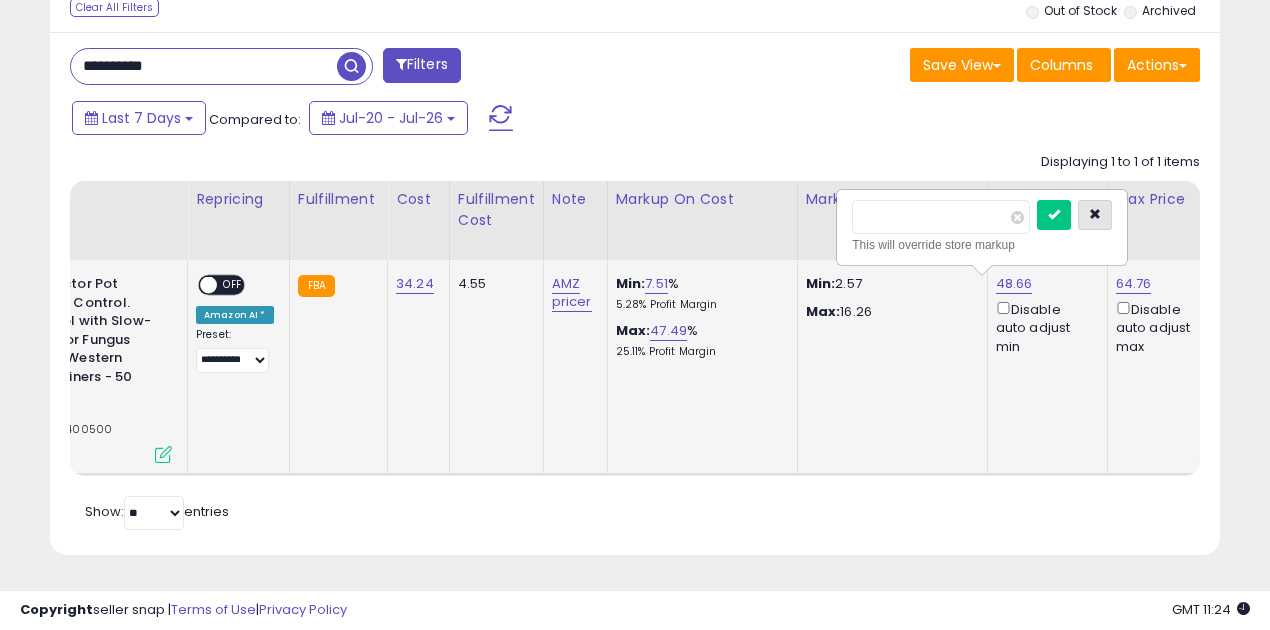 click at bounding box center (1095, 214) 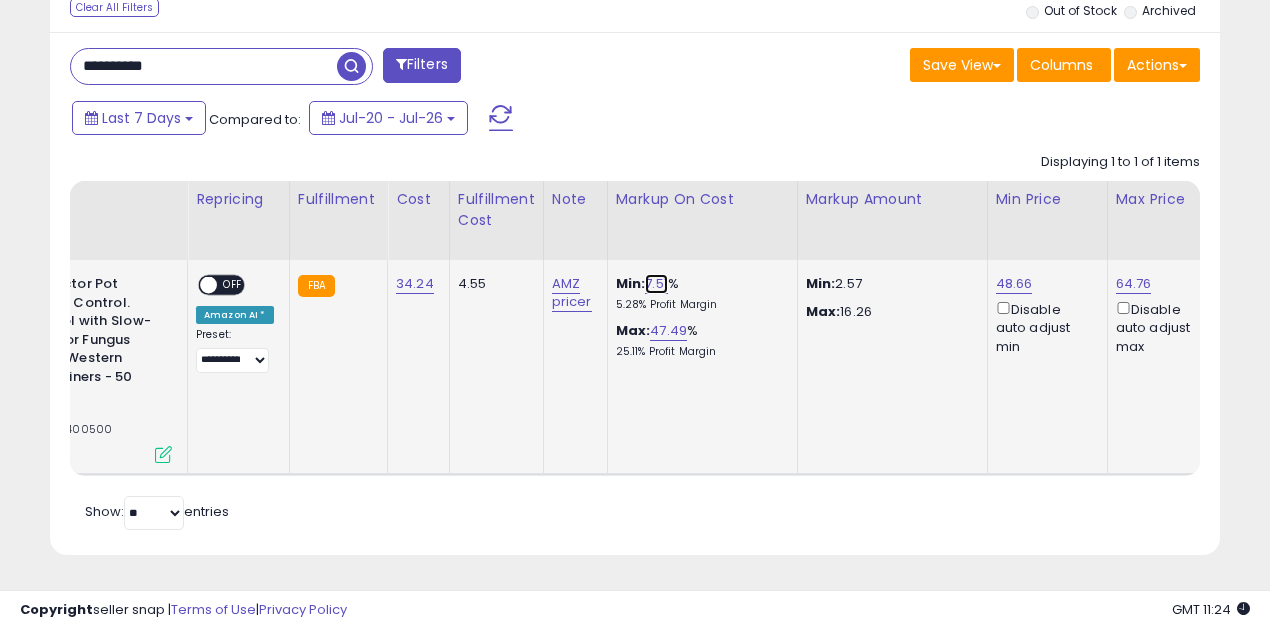 click on "7.51" at bounding box center (656, 284) 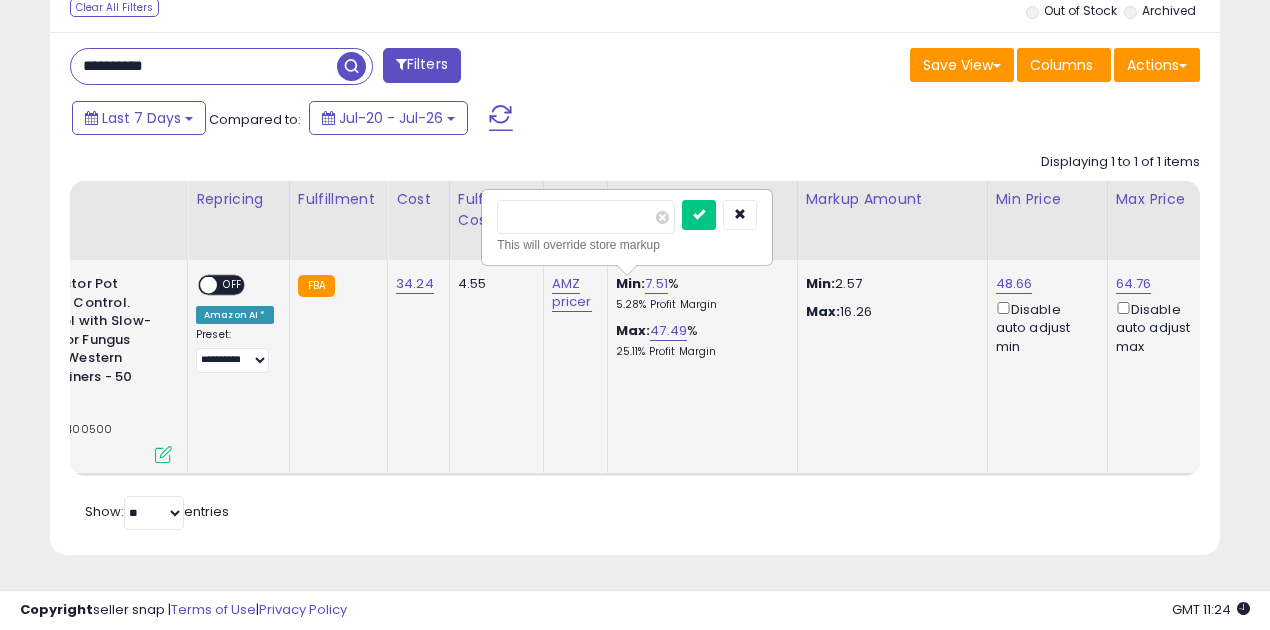 drag, startPoint x: 566, startPoint y: 201, endPoint x: 554, endPoint y: 202, distance: 12.0415945 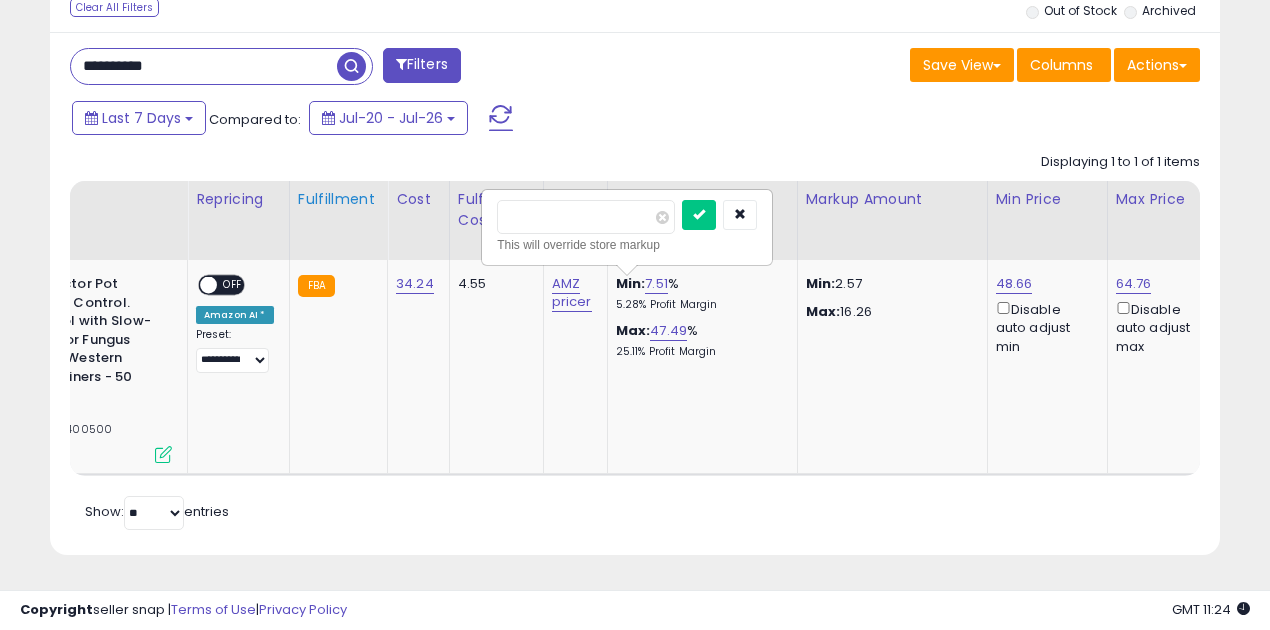 drag, startPoint x: 580, startPoint y: 210, endPoint x: 368, endPoint y: 195, distance: 212.53 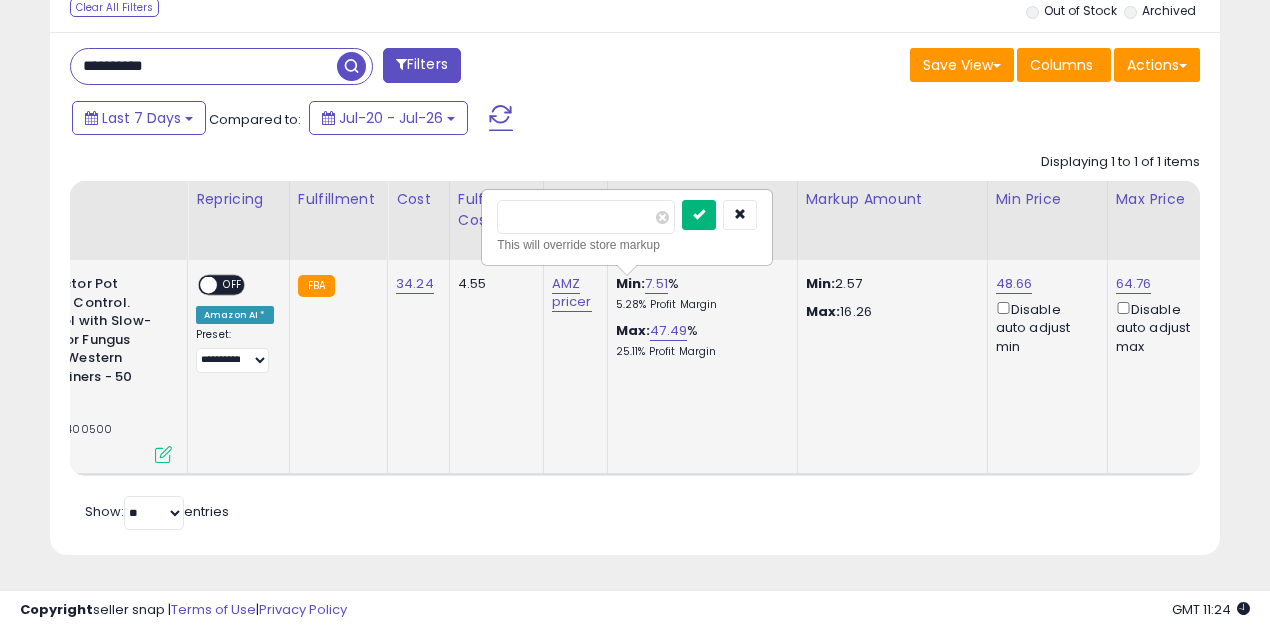 type on "*" 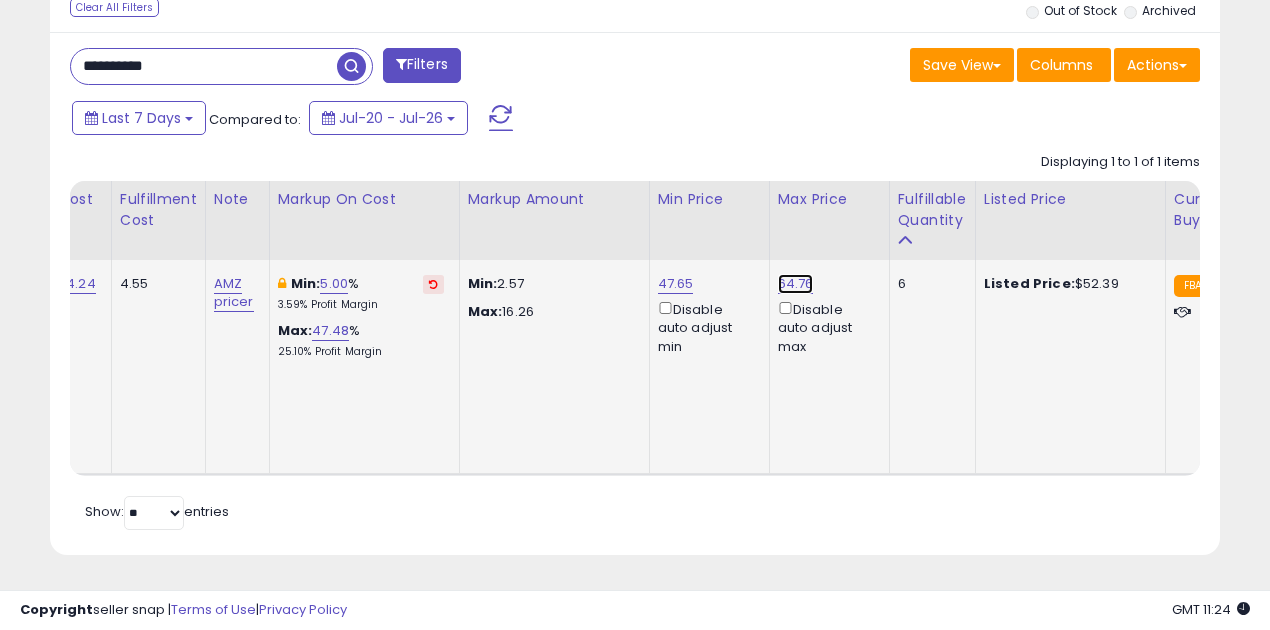 click on "64.76" at bounding box center [796, 284] 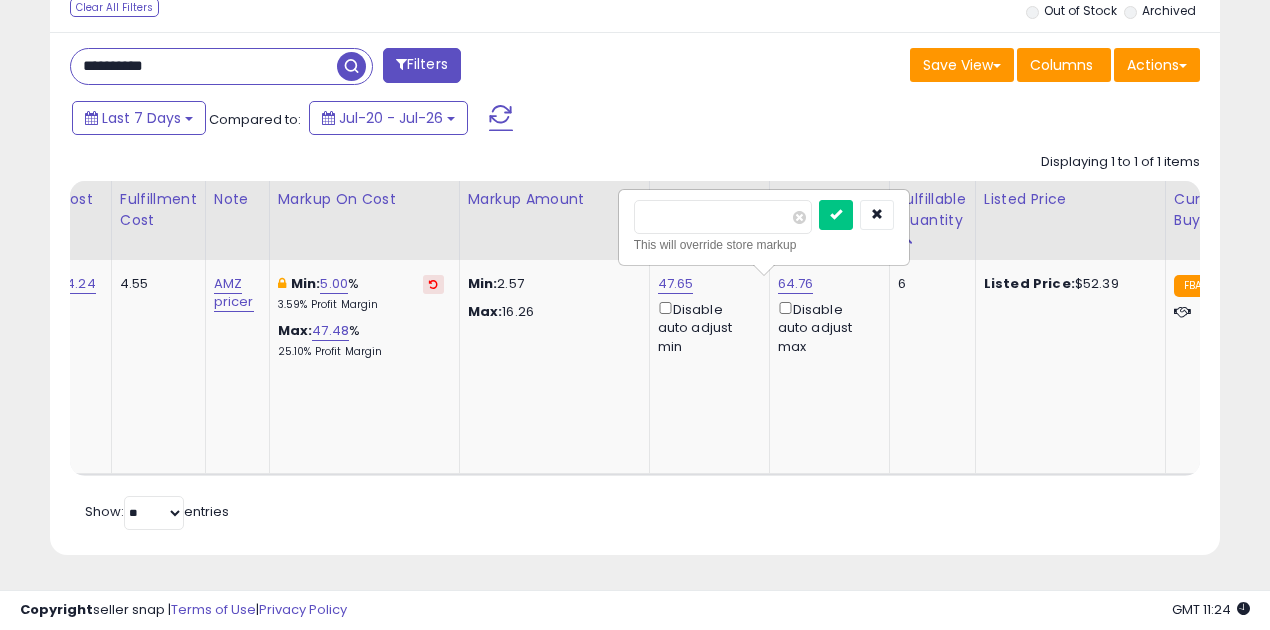 drag, startPoint x: 706, startPoint y: 204, endPoint x: 596, endPoint y: 200, distance: 110.0727 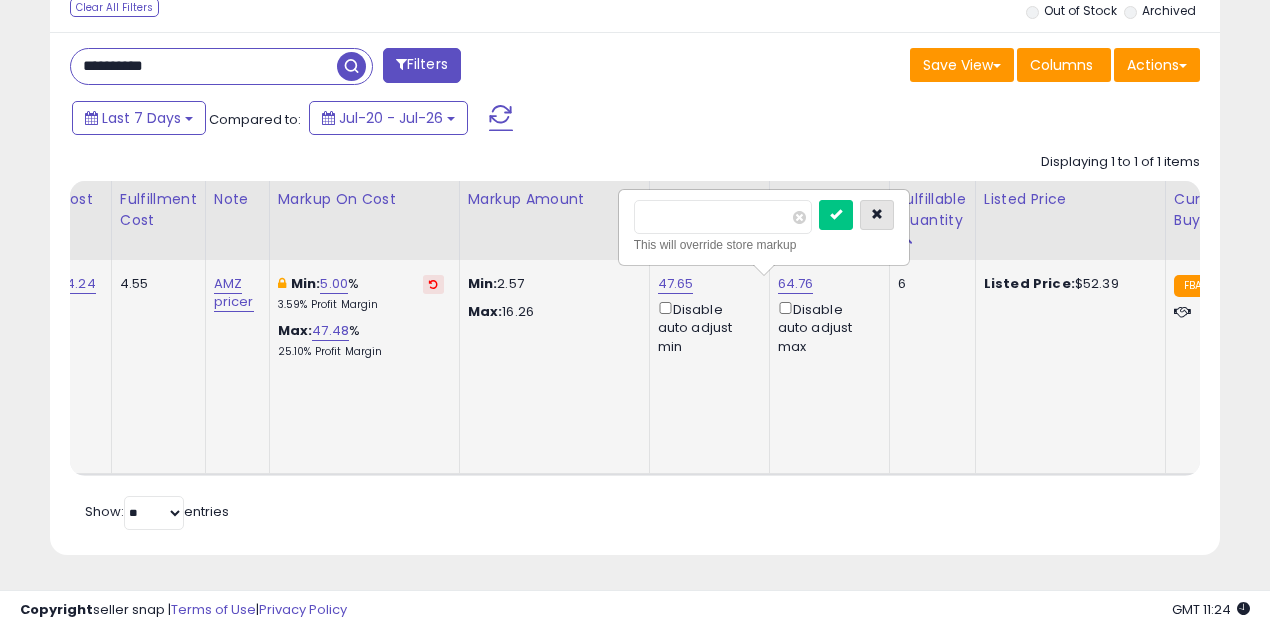 click at bounding box center (877, 214) 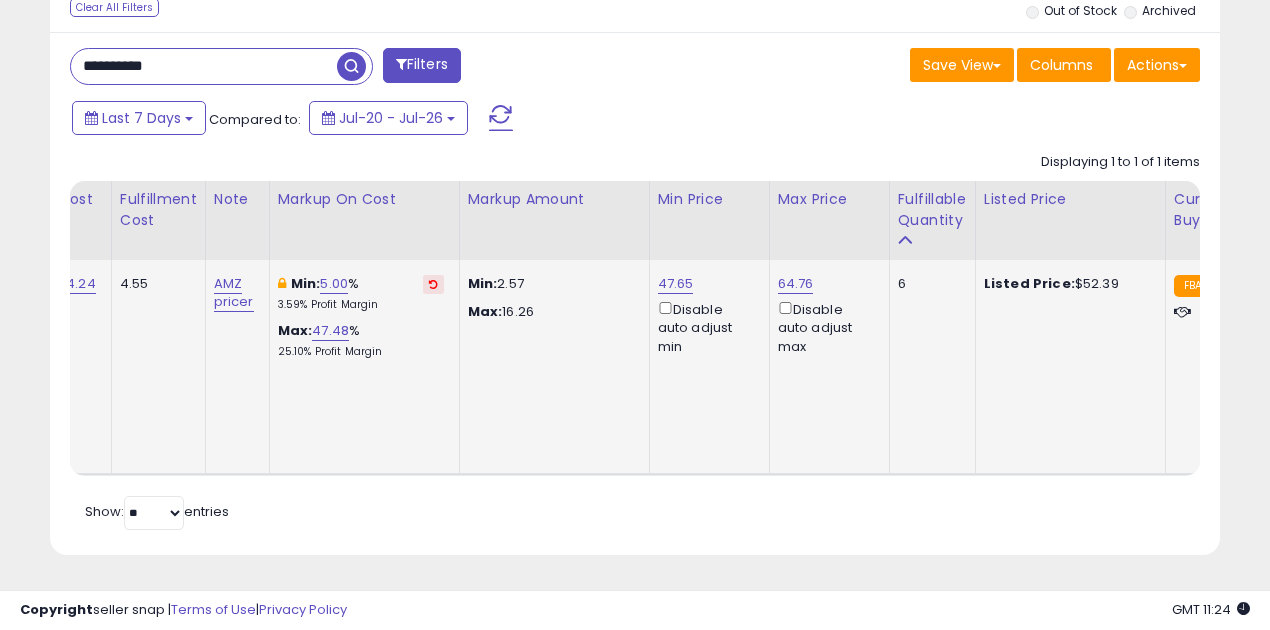 click at bounding box center [351, 66] 